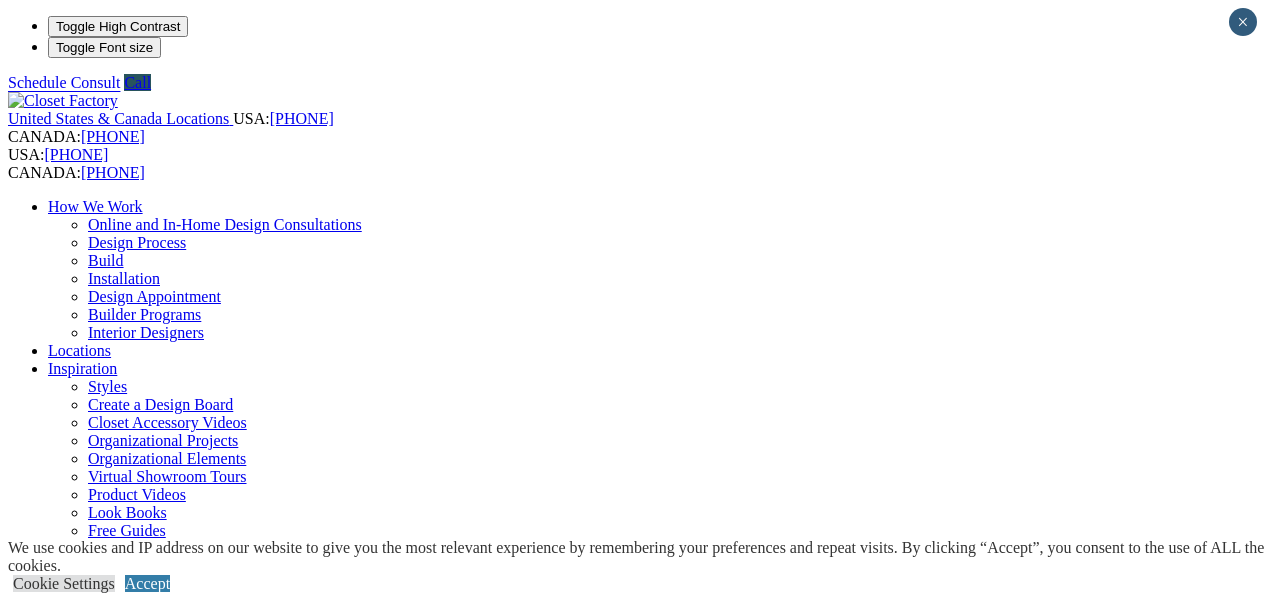 scroll, scrollTop: 0, scrollLeft: 0, axis: both 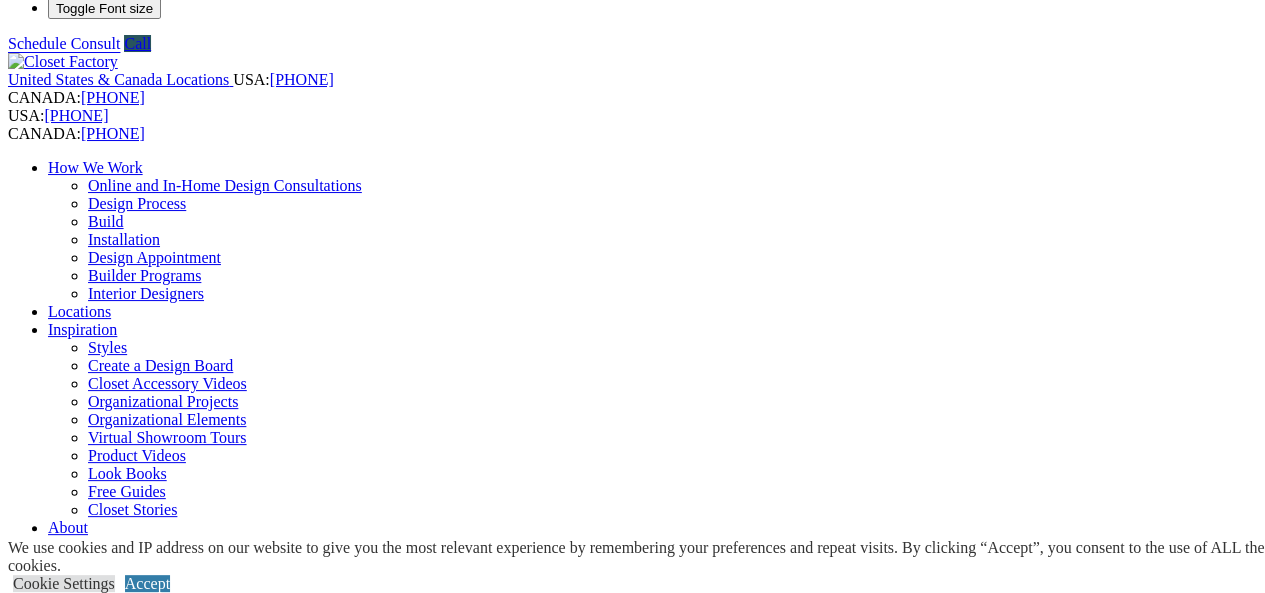 click on "Closet Organizers Dressing Rooms Finesse Systems Reach-in Closets Shoe Closets Walk-in Closets Wardrobe Closets Wood Closets" at bounding box center (652, 875) 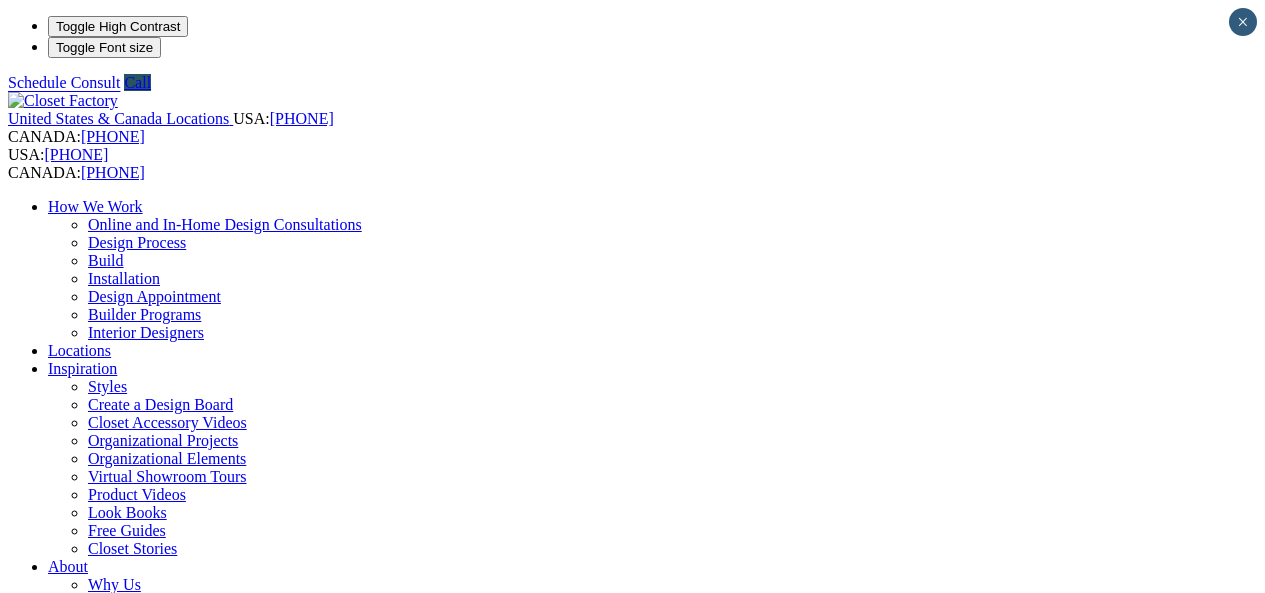 scroll, scrollTop: 0, scrollLeft: 0, axis: both 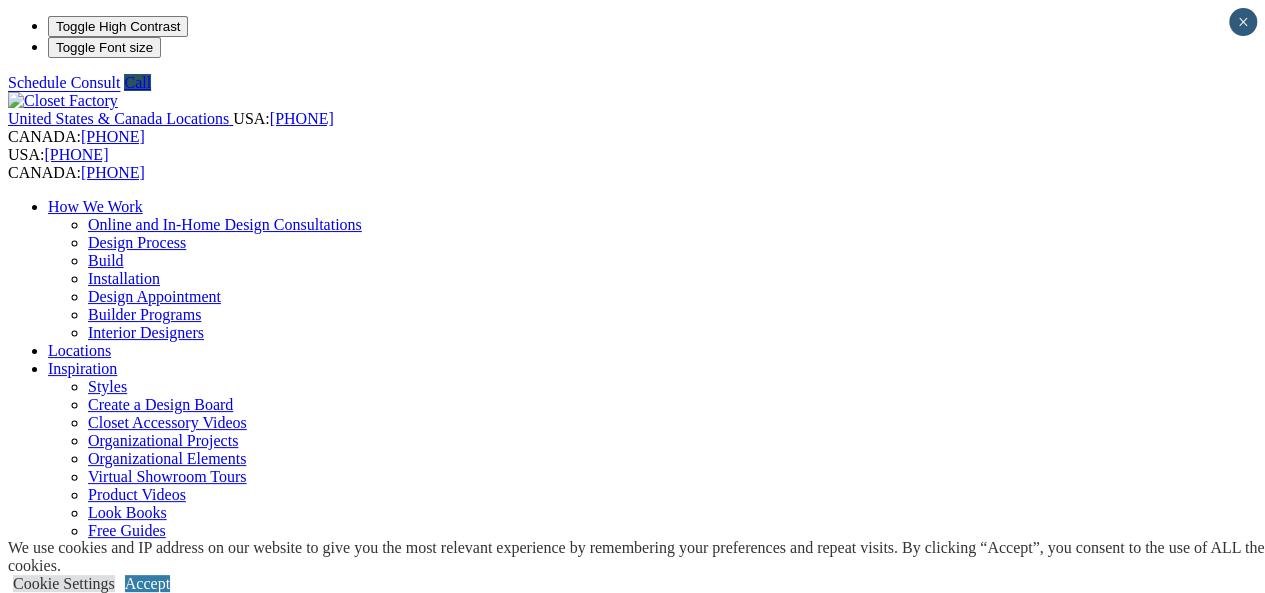 click at bounding box center (164, 1244) 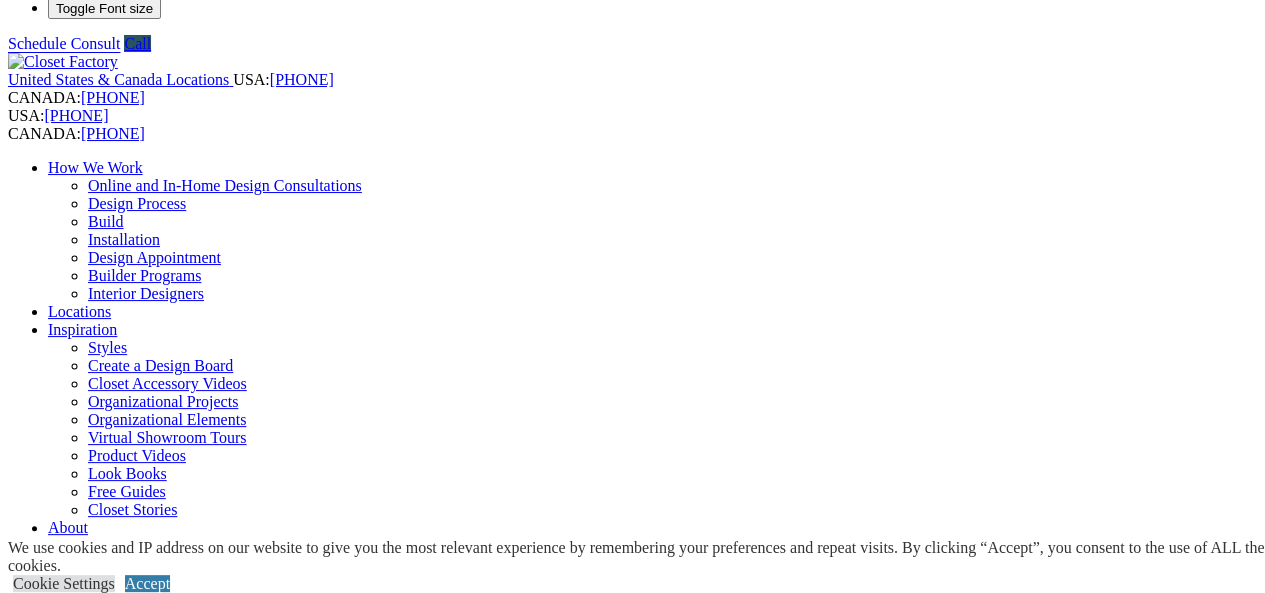 click on "Closet Organizers Dressing Rooms Finesse Systems Reach-in Closets Shoe Closets Walk-in Closets Wardrobe Closets Wood Closets" at bounding box center [652, 875] 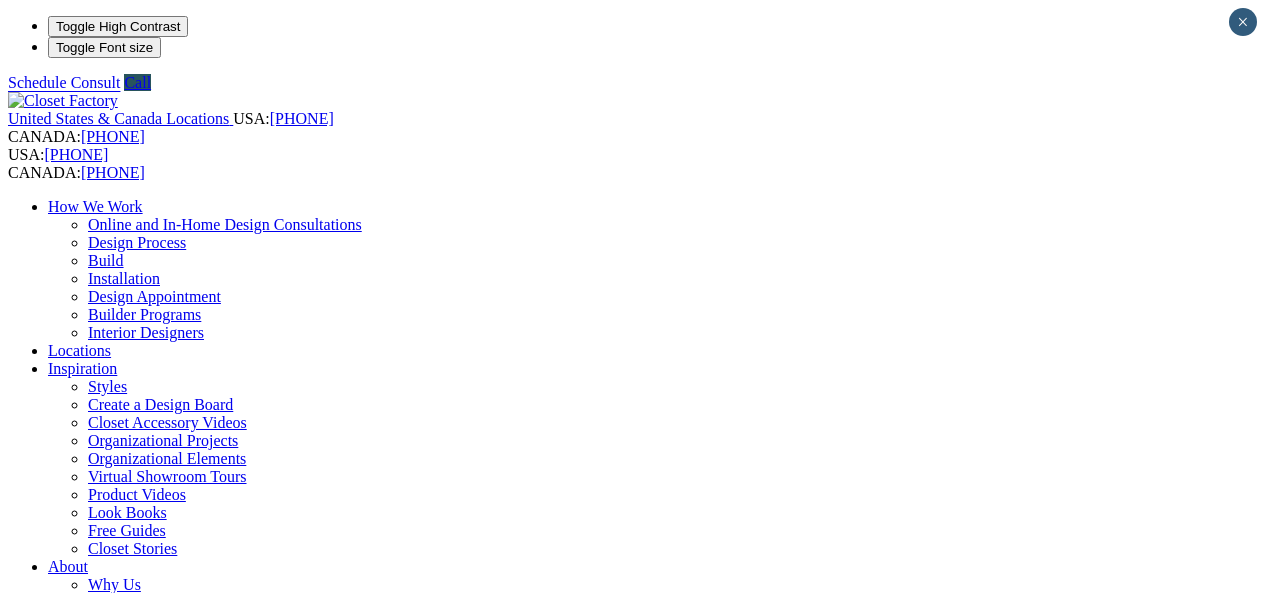 scroll, scrollTop: 0, scrollLeft: 0, axis: both 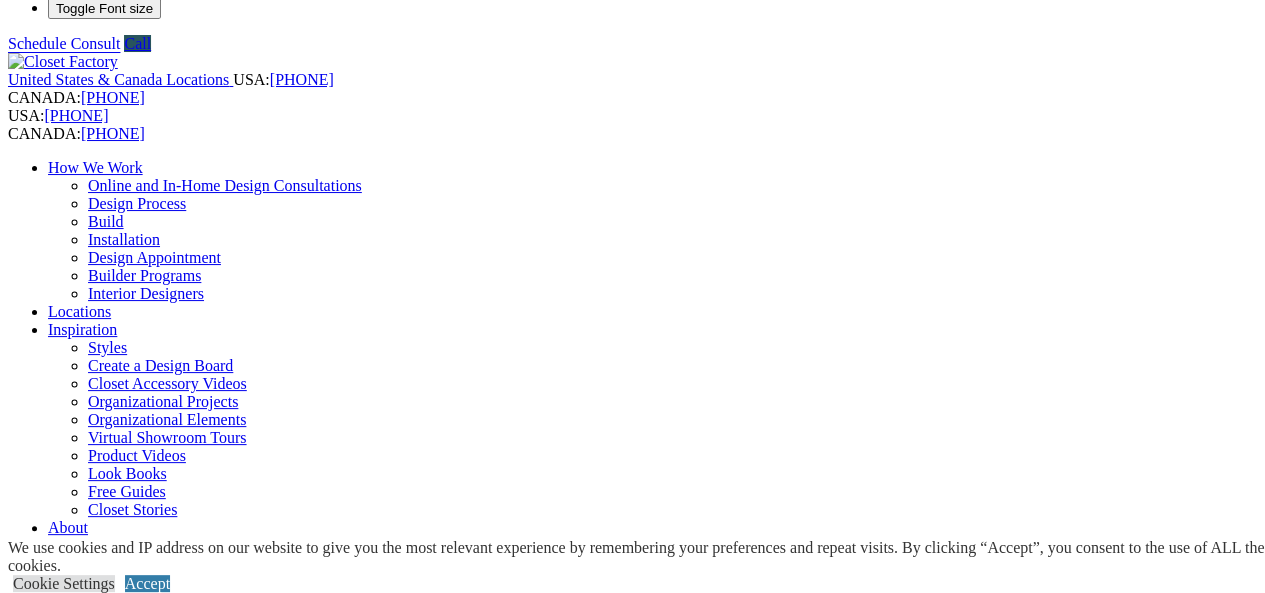 click on "Closet Organizers Dressing Rooms Finesse Systems Reach-in Closets Shoe Closets Walk-in Closets Wardrobe Closets Wood Closets" at bounding box center (652, 875) 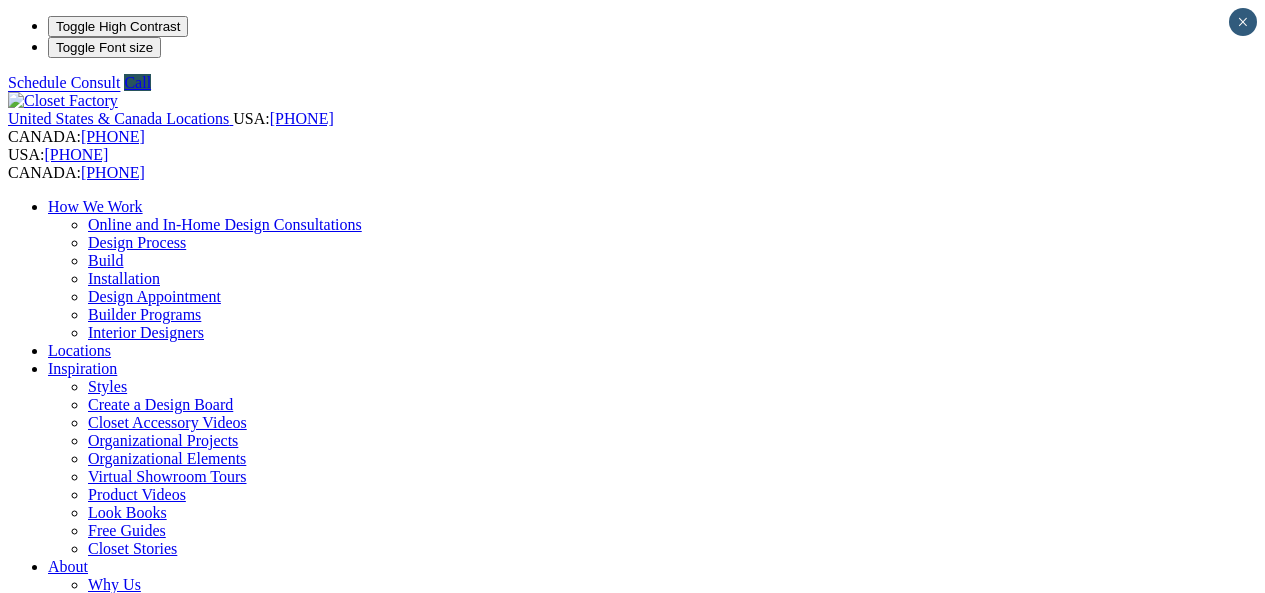 scroll, scrollTop: 0, scrollLeft: 0, axis: both 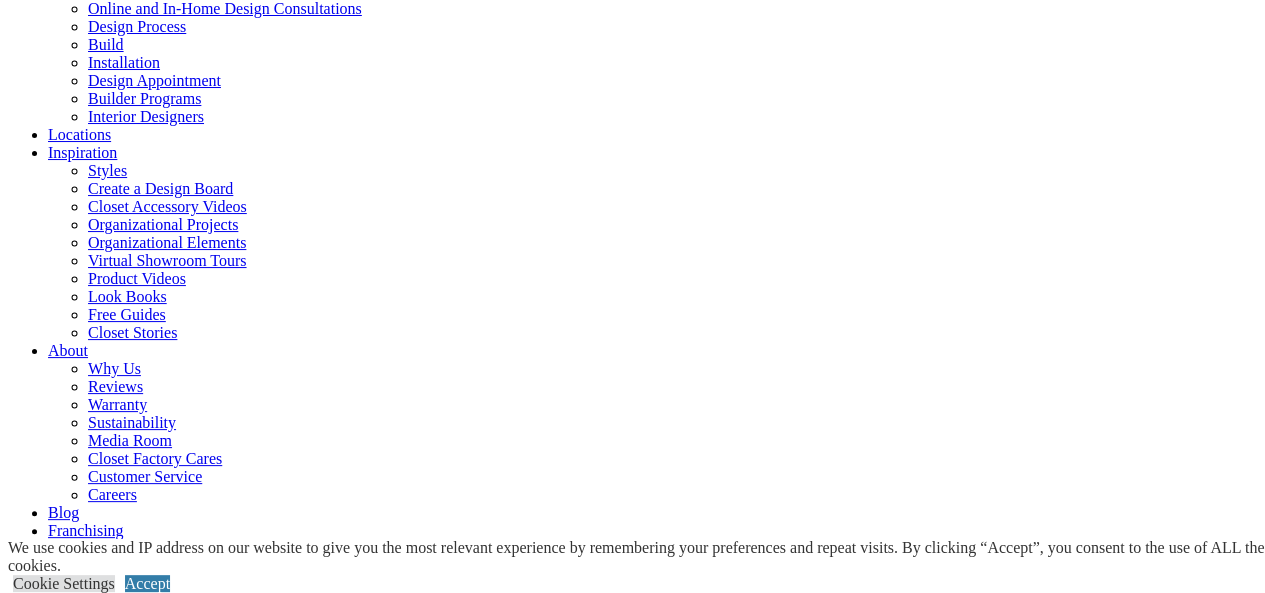 click on "Gallery" at bounding box center (111, 1756) 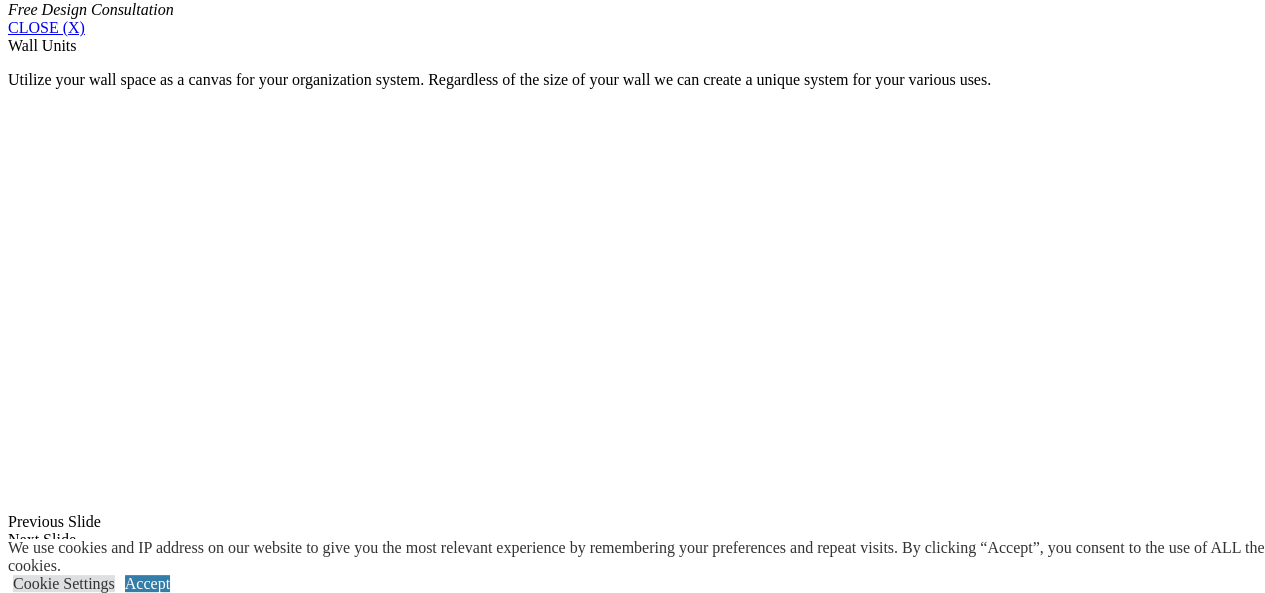 scroll, scrollTop: 1380, scrollLeft: 0, axis: vertical 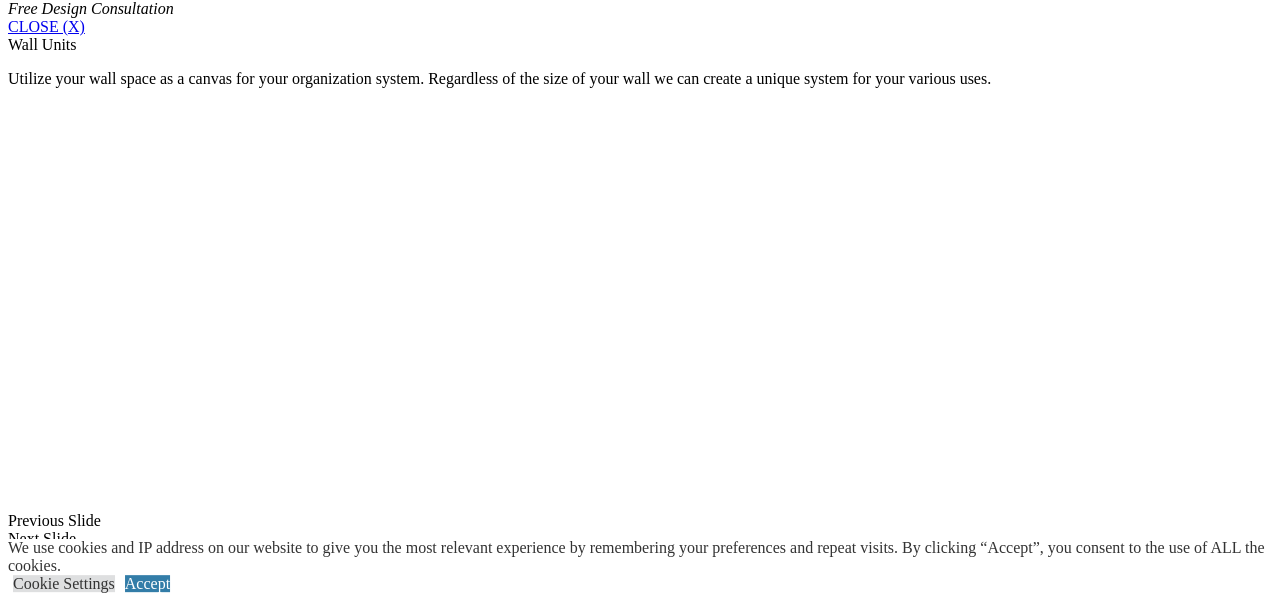 click at bounding box center [57, 1559] 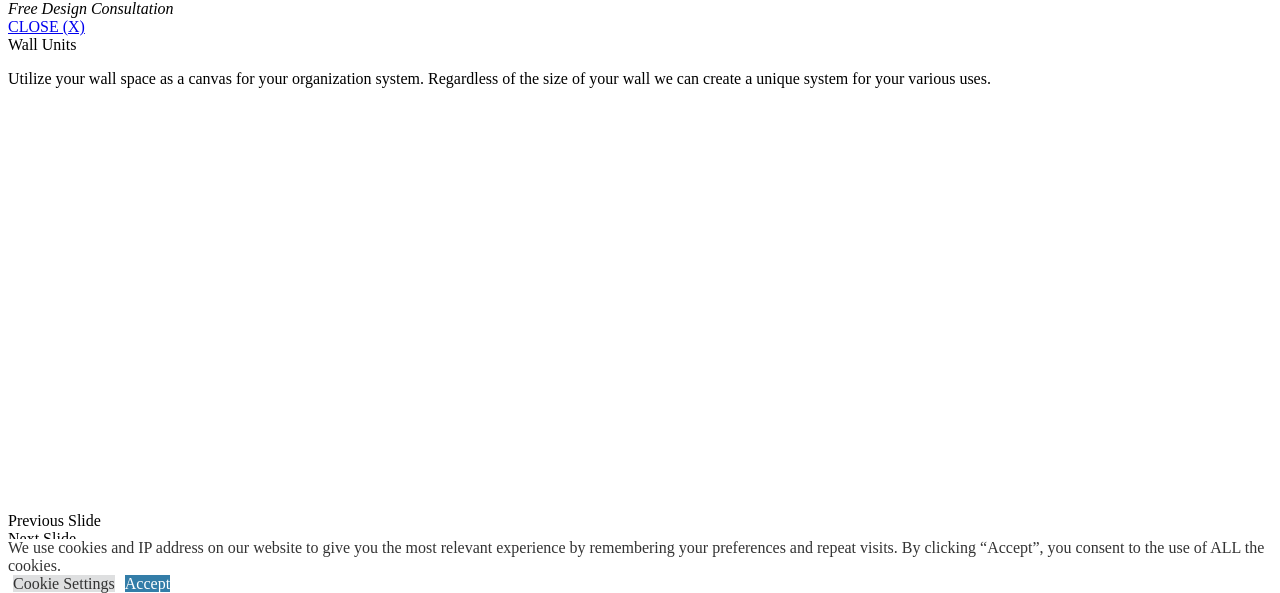click at bounding box center [8, 38577] 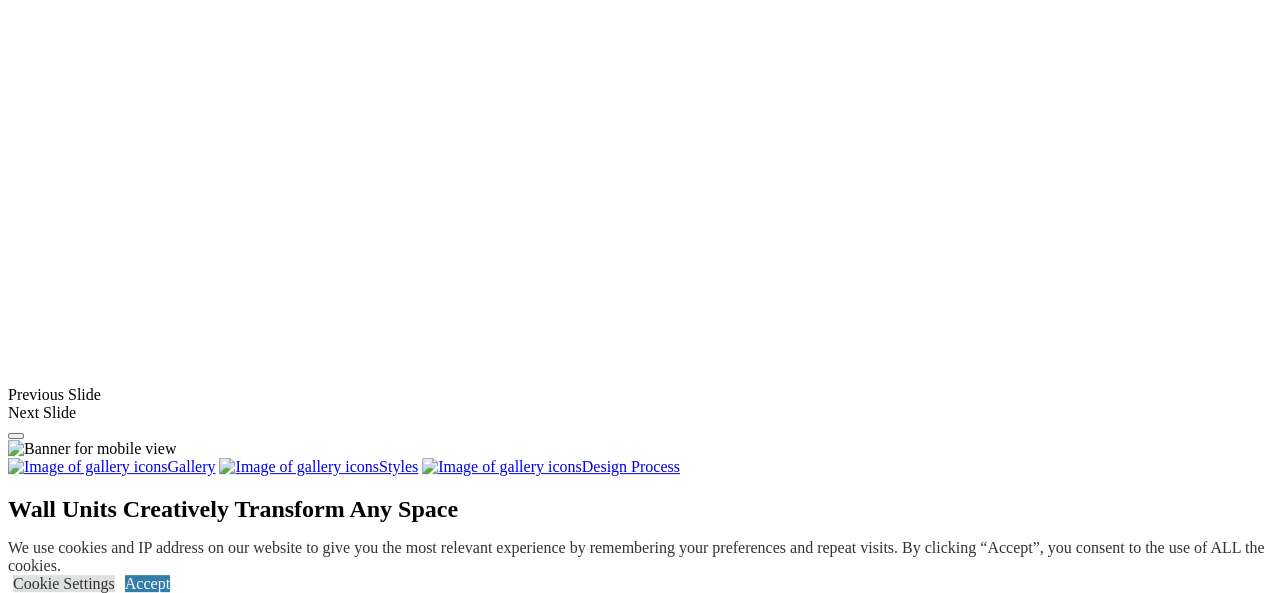 scroll, scrollTop: 1419, scrollLeft: 0, axis: vertical 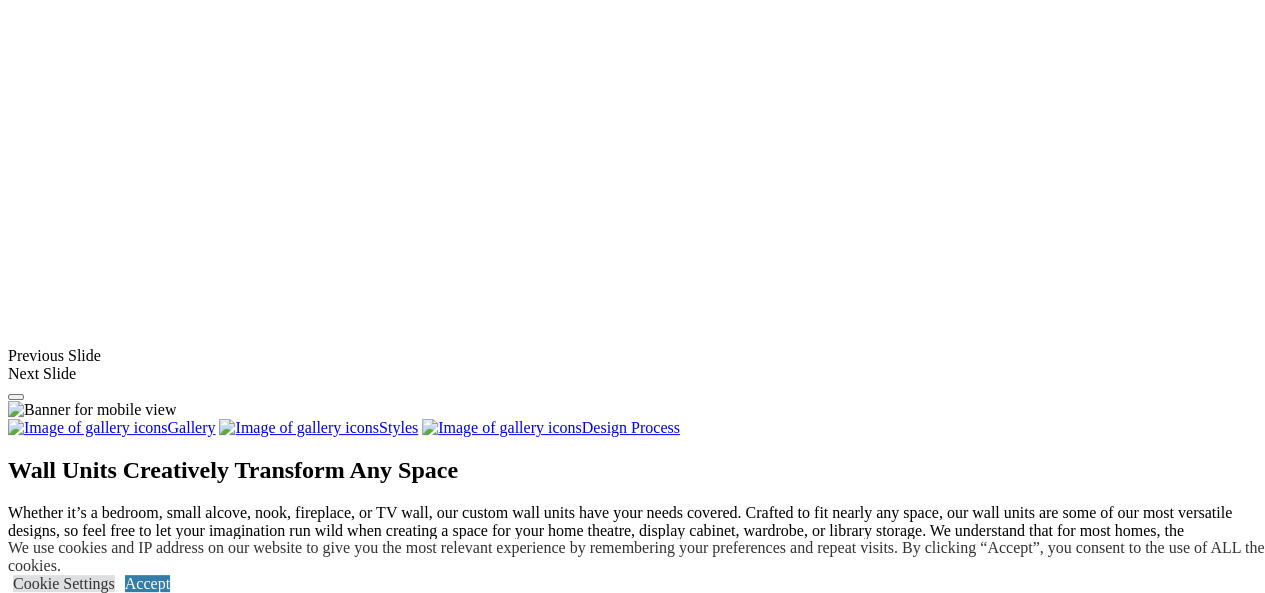 click on "Shoe Closets" at bounding box center [129, -623] 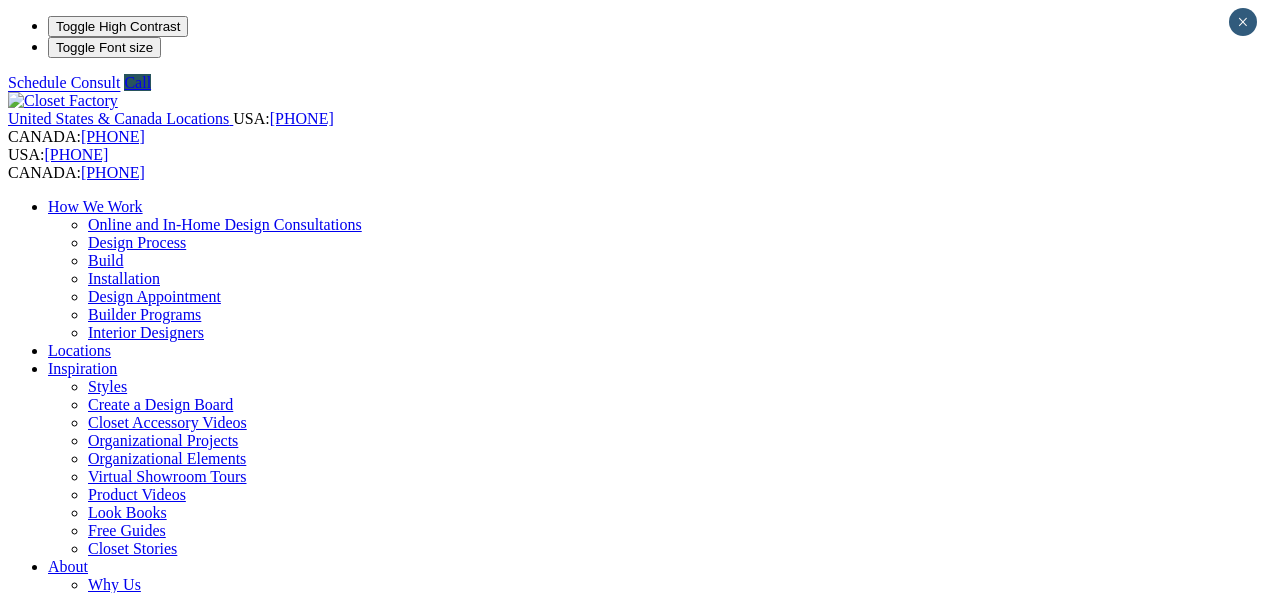 scroll, scrollTop: 0, scrollLeft: 0, axis: both 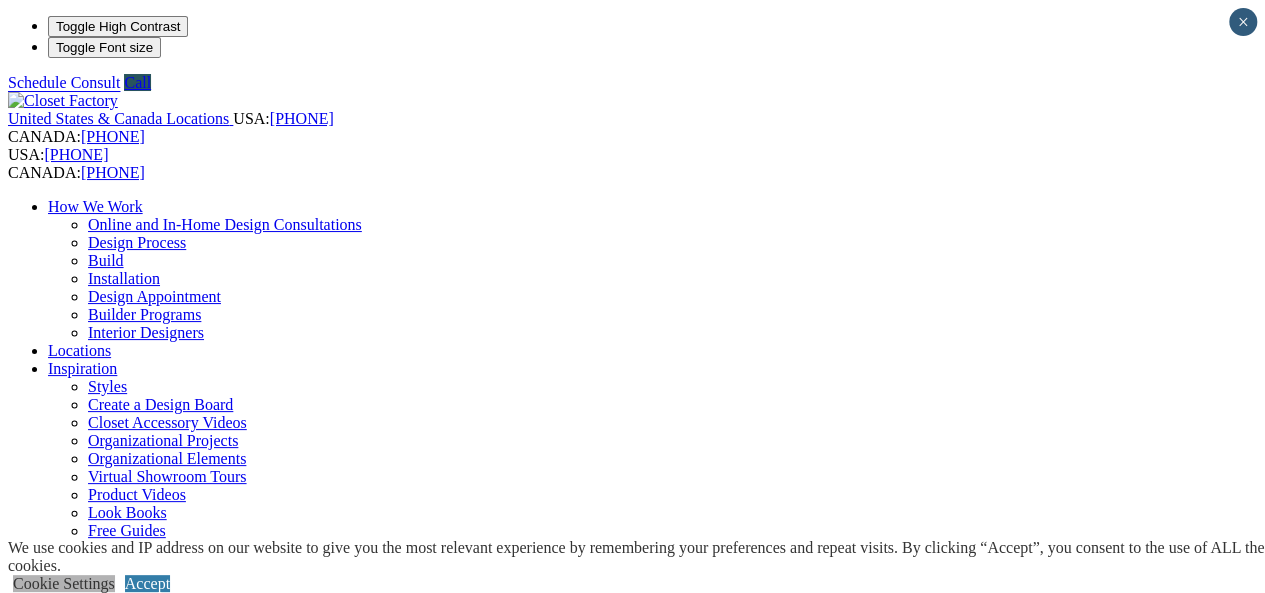 click on "Cookie Settings" at bounding box center (64, 583) 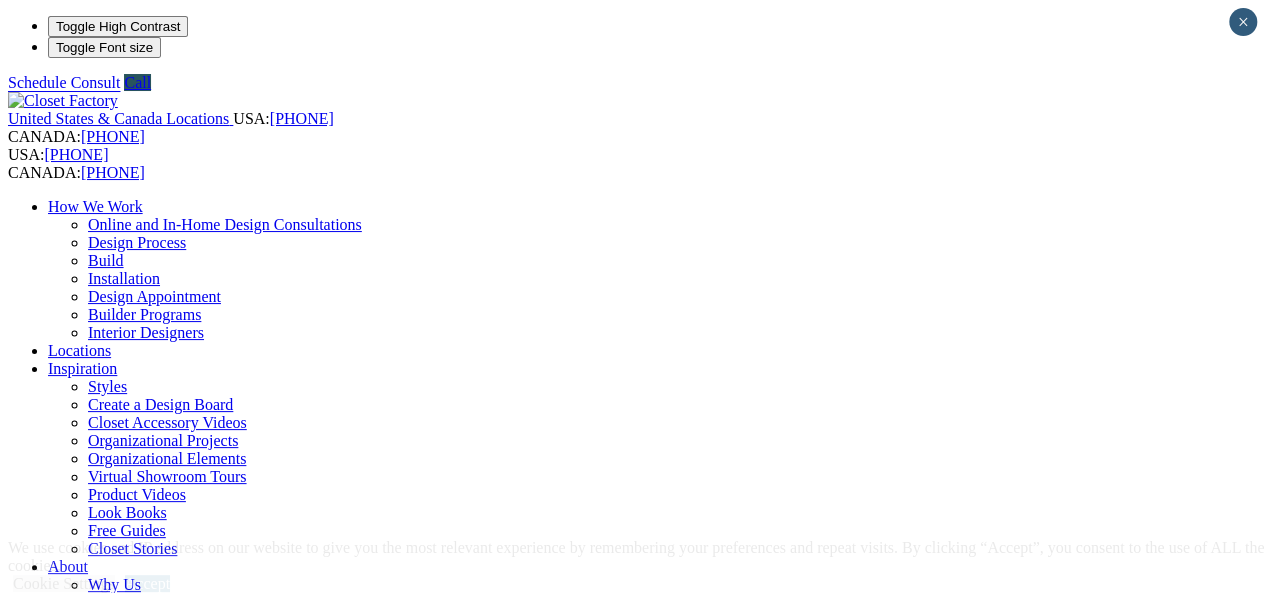 click on "SAVE & ACCEPT" at bounding box center (68, 13492) 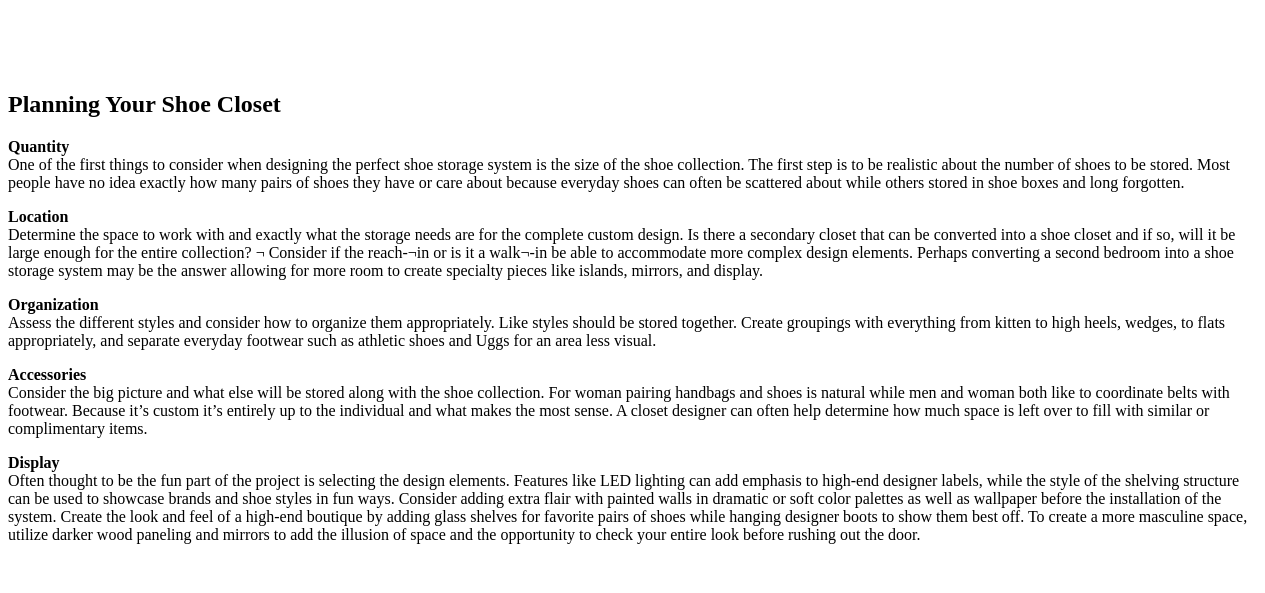 scroll, scrollTop: 2733, scrollLeft: 0, axis: vertical 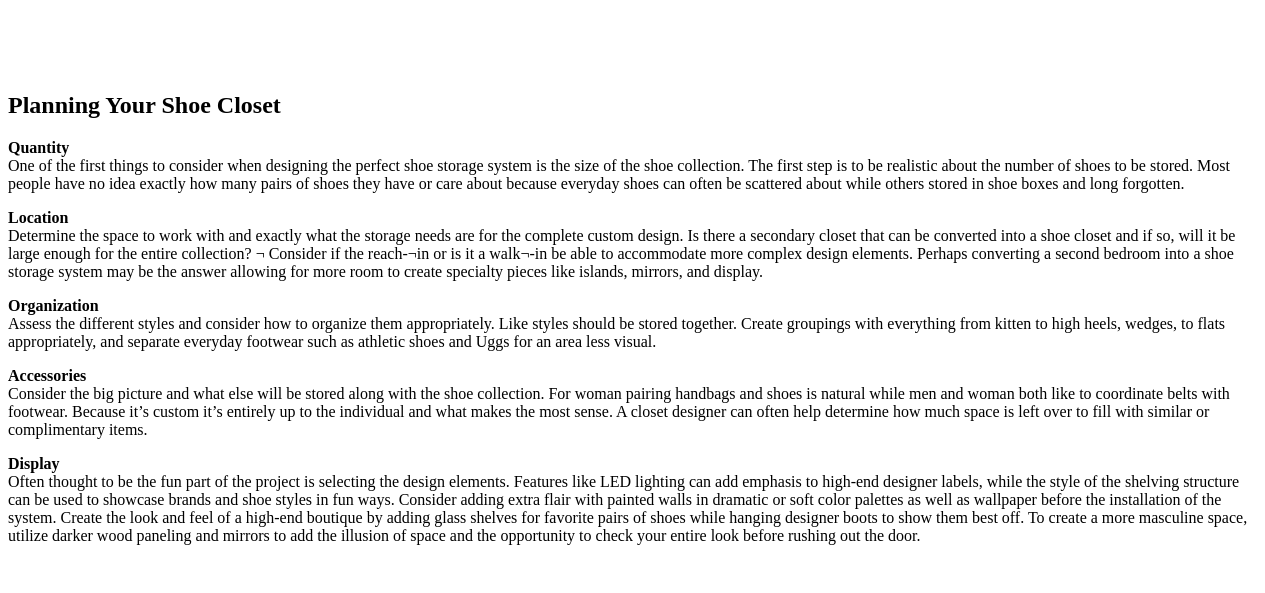 click on "Dressing Rooms" at bounding box center [141, -1865] 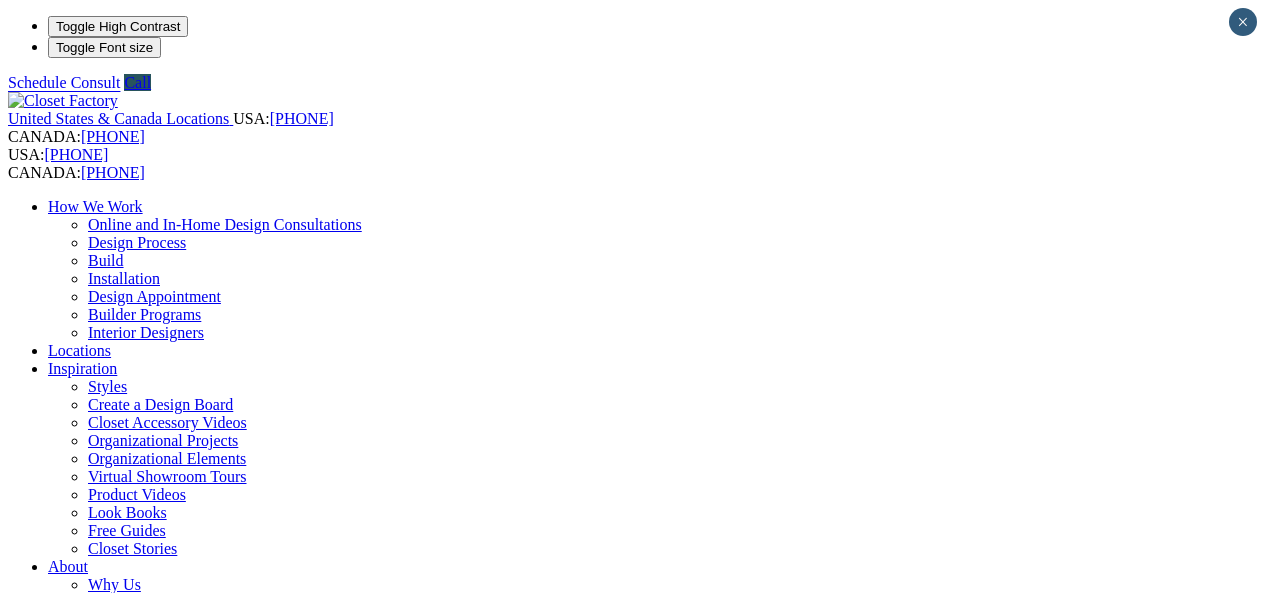 scroll, scrollTop: 0, scrollLeft: 0, axis: both 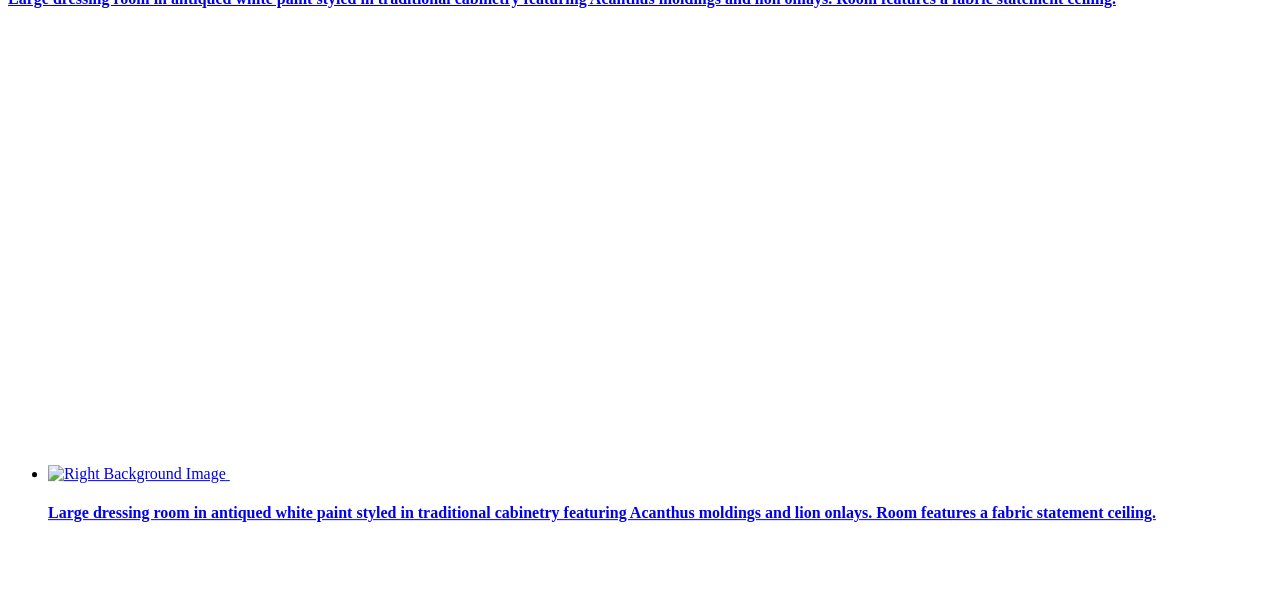 click on "Wood Closets" at bounding box center (132, -3650) 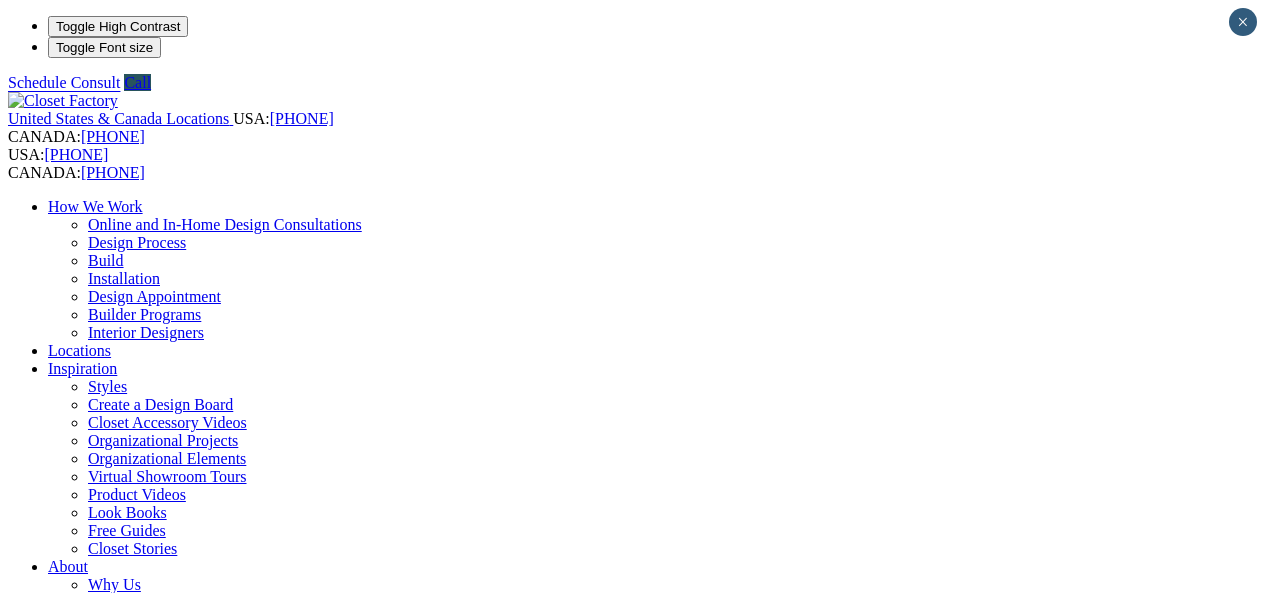 scroll, scrollTop: 0, scrollLeft: 0, axis: both 